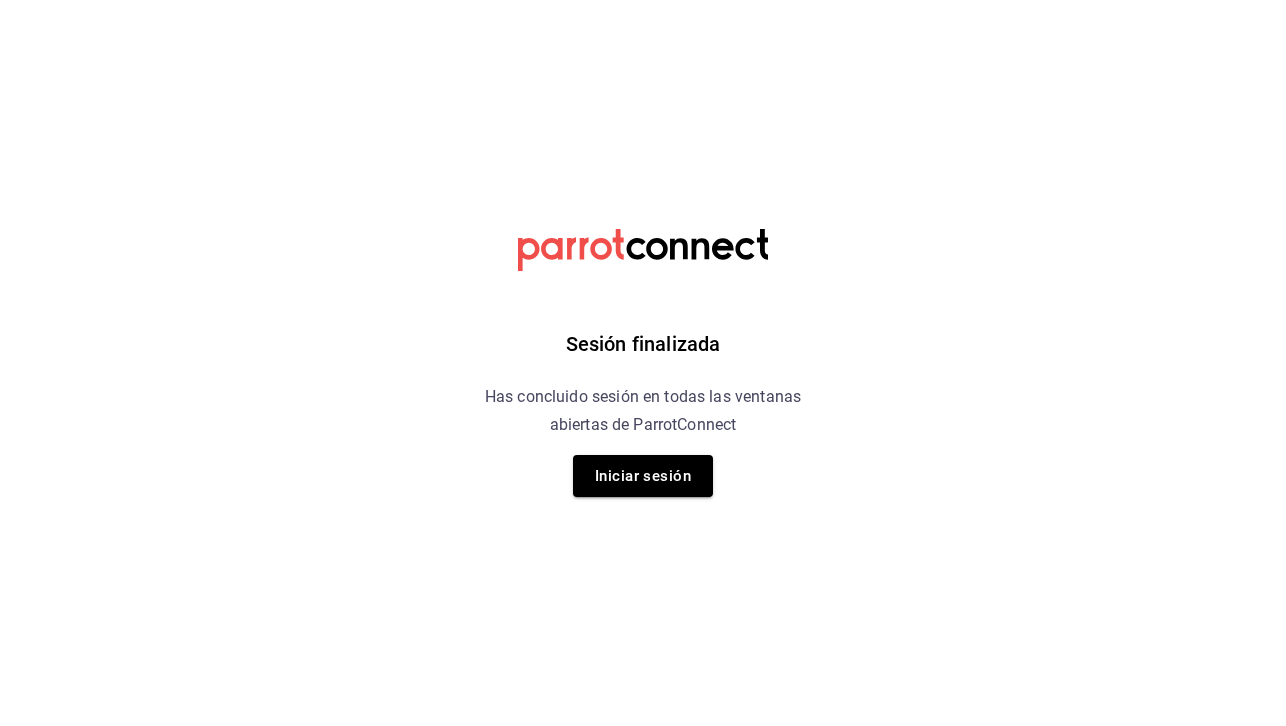scroll, scrollTop: 0, scrollLeft: 0, axis: both 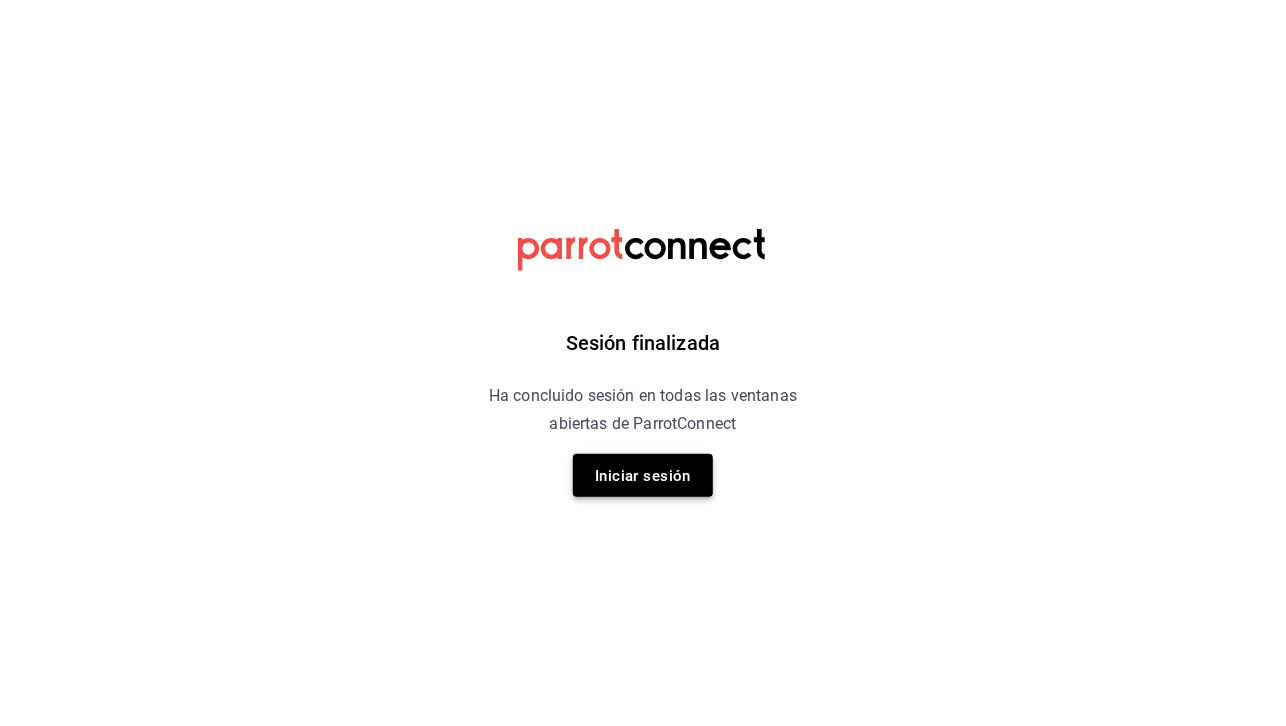 click on "Iniciar sesión" at bounding box center (643, 476) 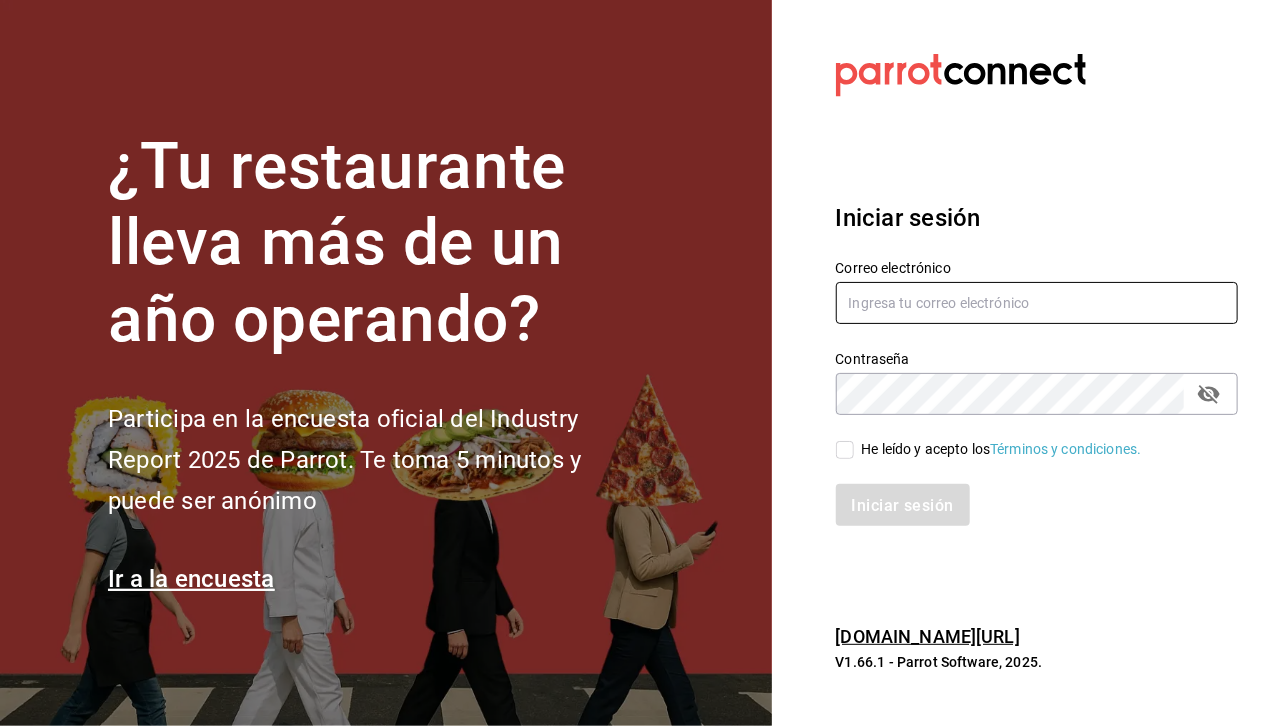 click at bounding box center (1037, 303) 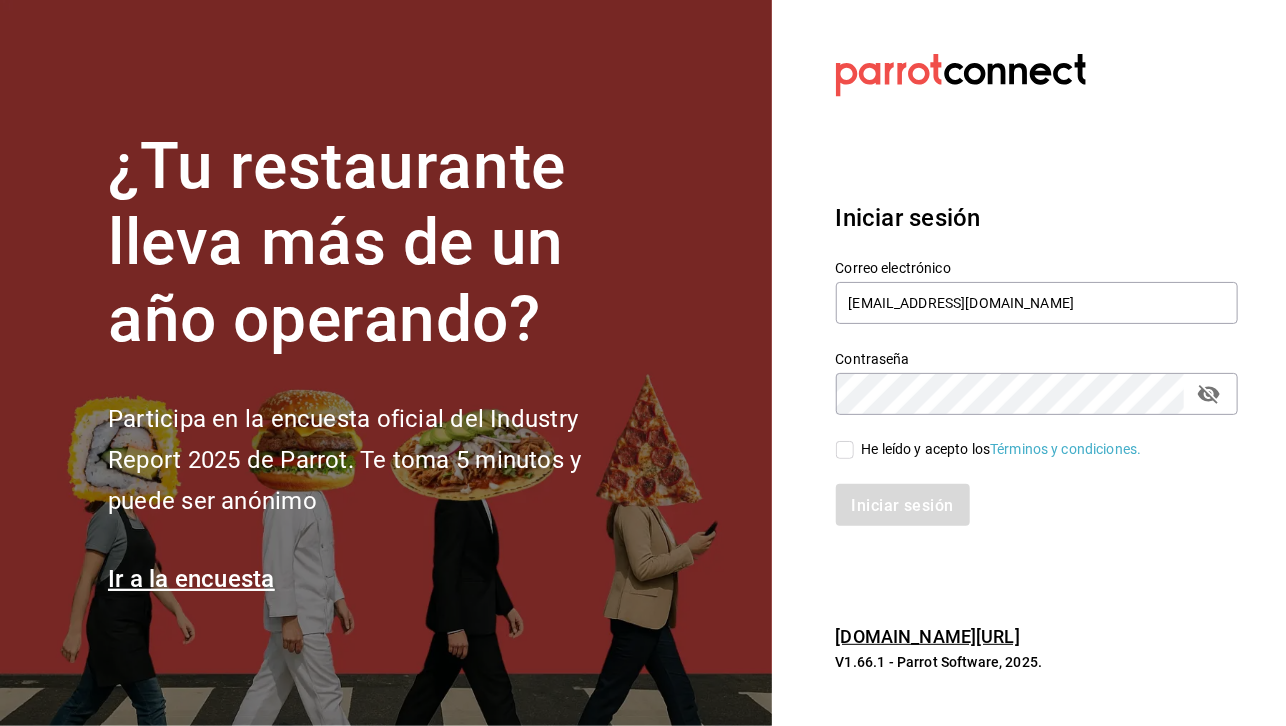 click on "He leído y acepto los  Términos y condiciones." at bounding box center [845, 450] 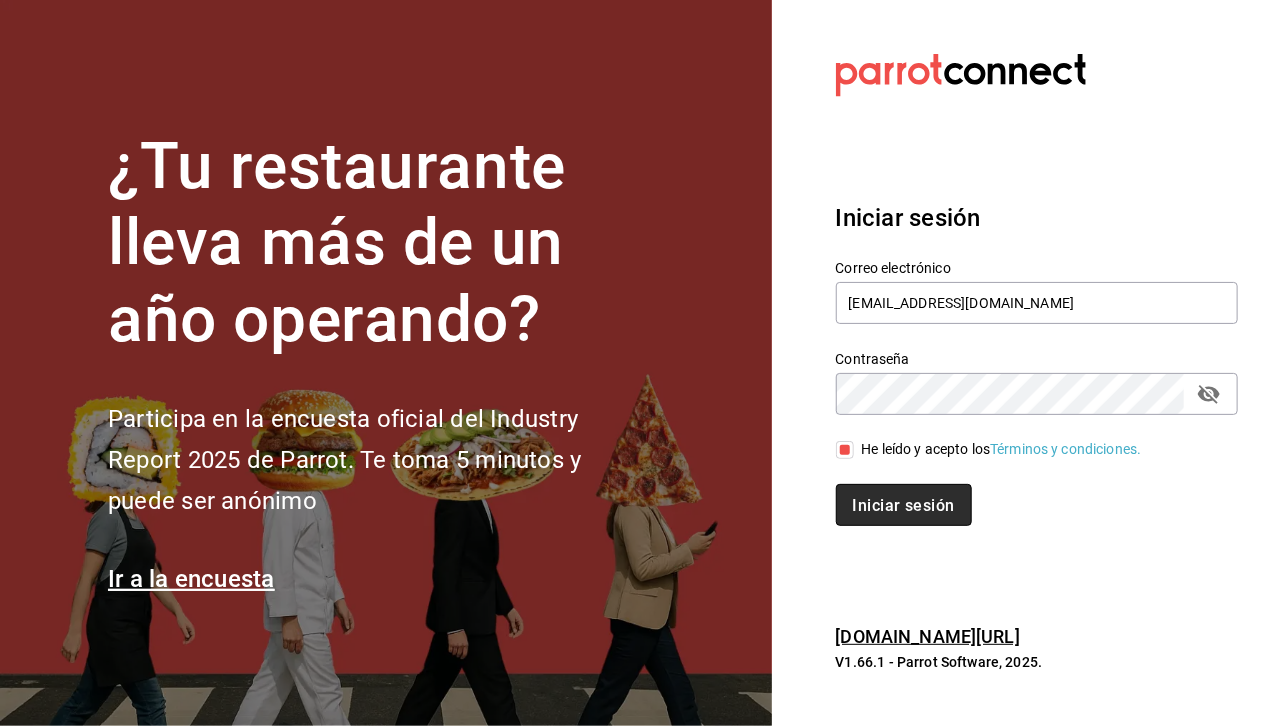 click on "Iniciar sesión" at bounding box center [904, 505] 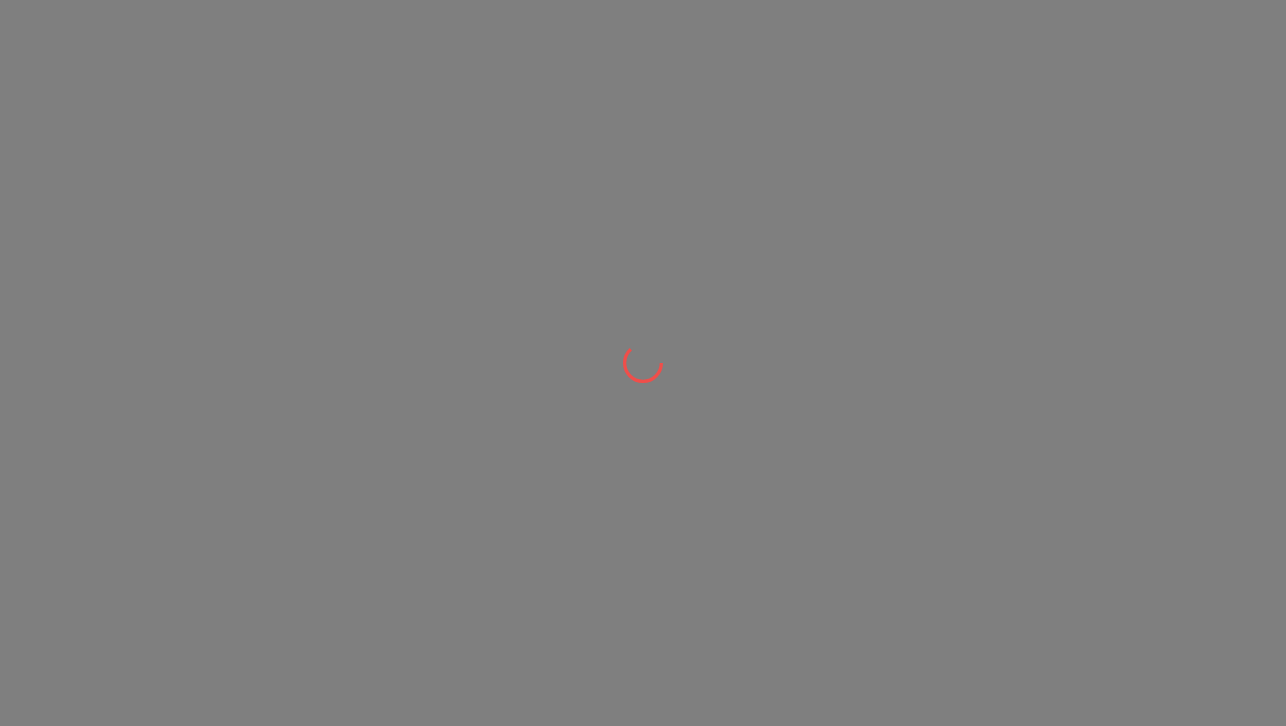 scroll, scrollTop: 0, scrollLeft: 0, axis: both 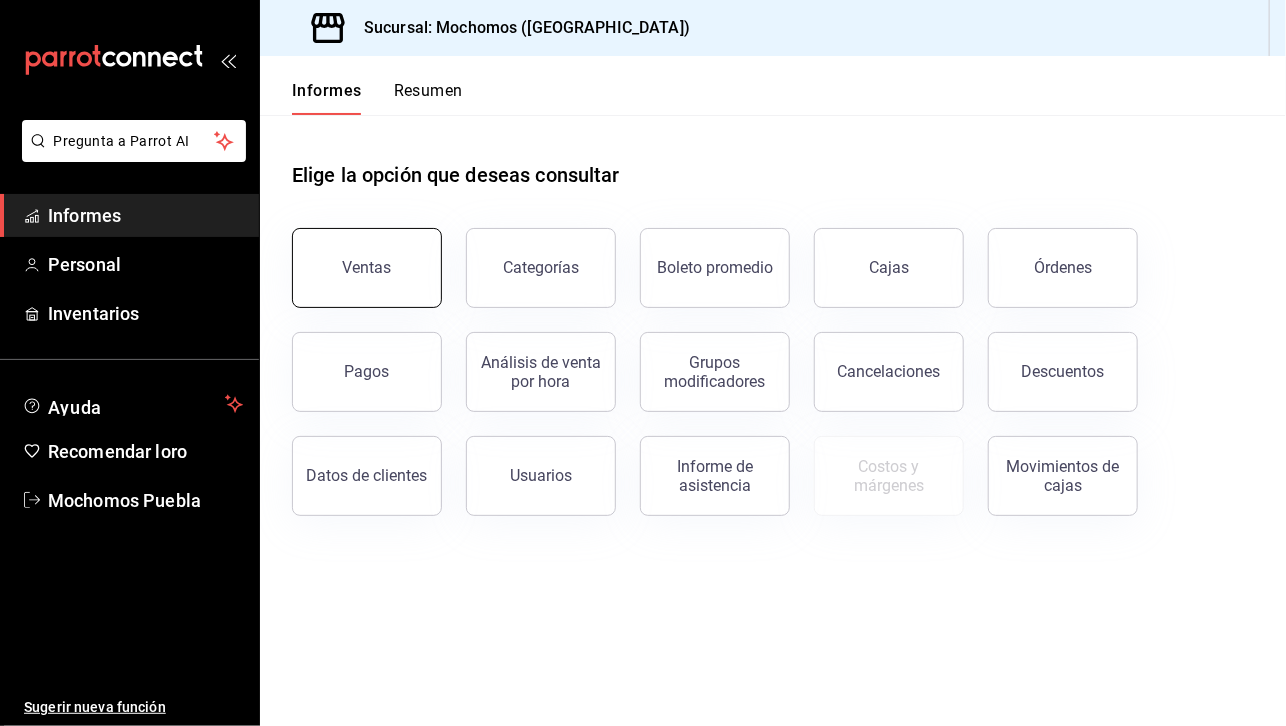 click on "Ventas" at bounding box center (367, 268) 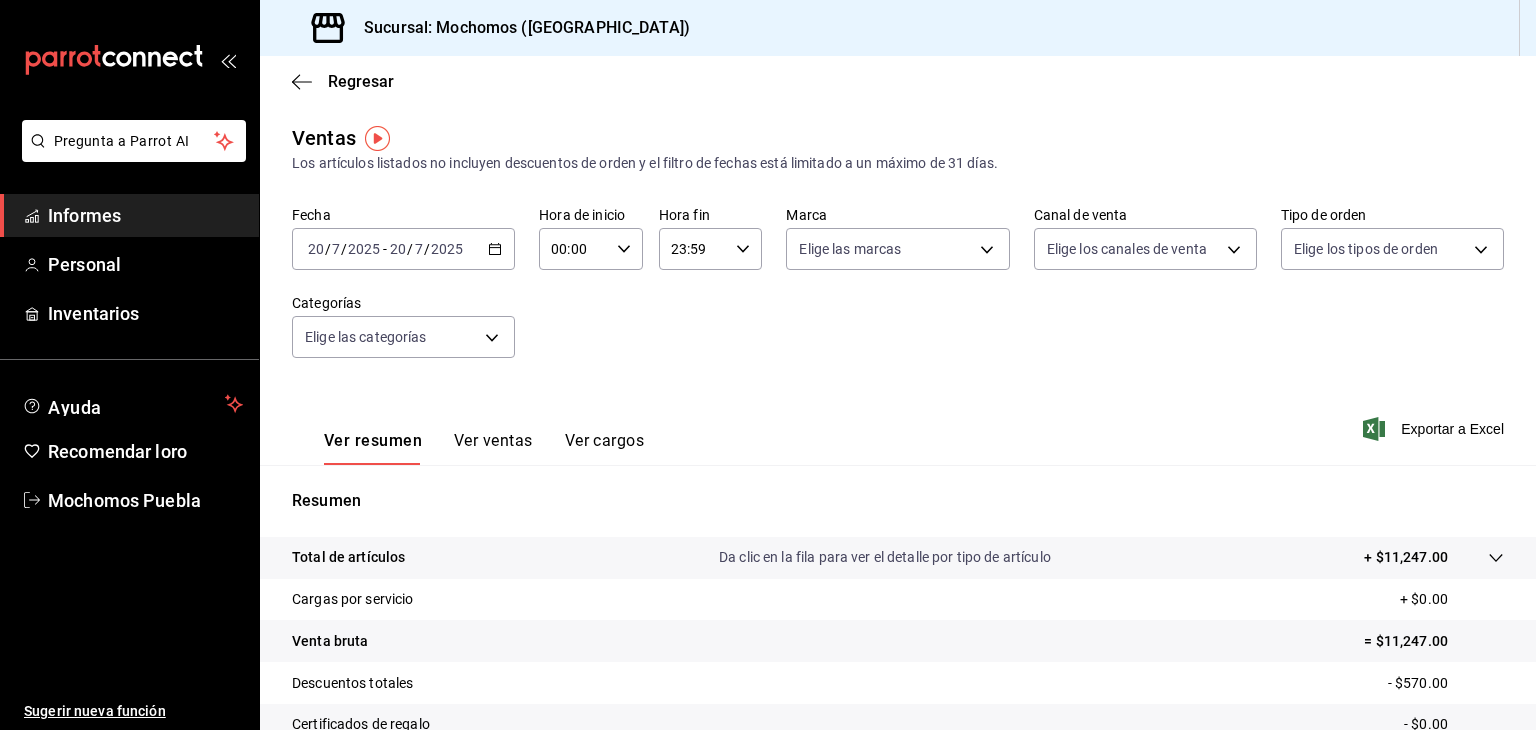 click on "2025-07-20 20 / 7 / 2025 - 2025-07-20 20 / 7 / 2025" at bounding box center (403, 249) 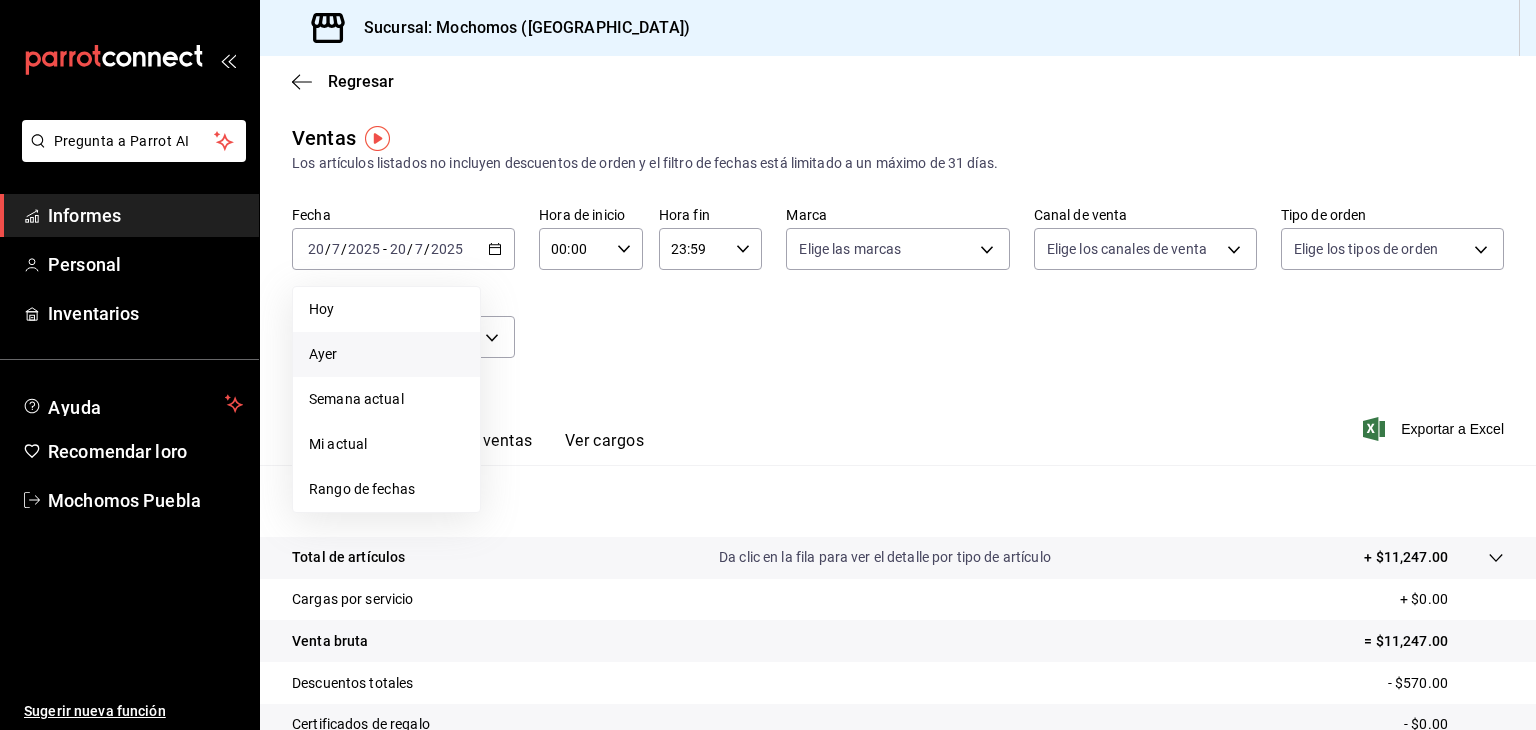 click on "Ayer" at bounding box center (386, 354) 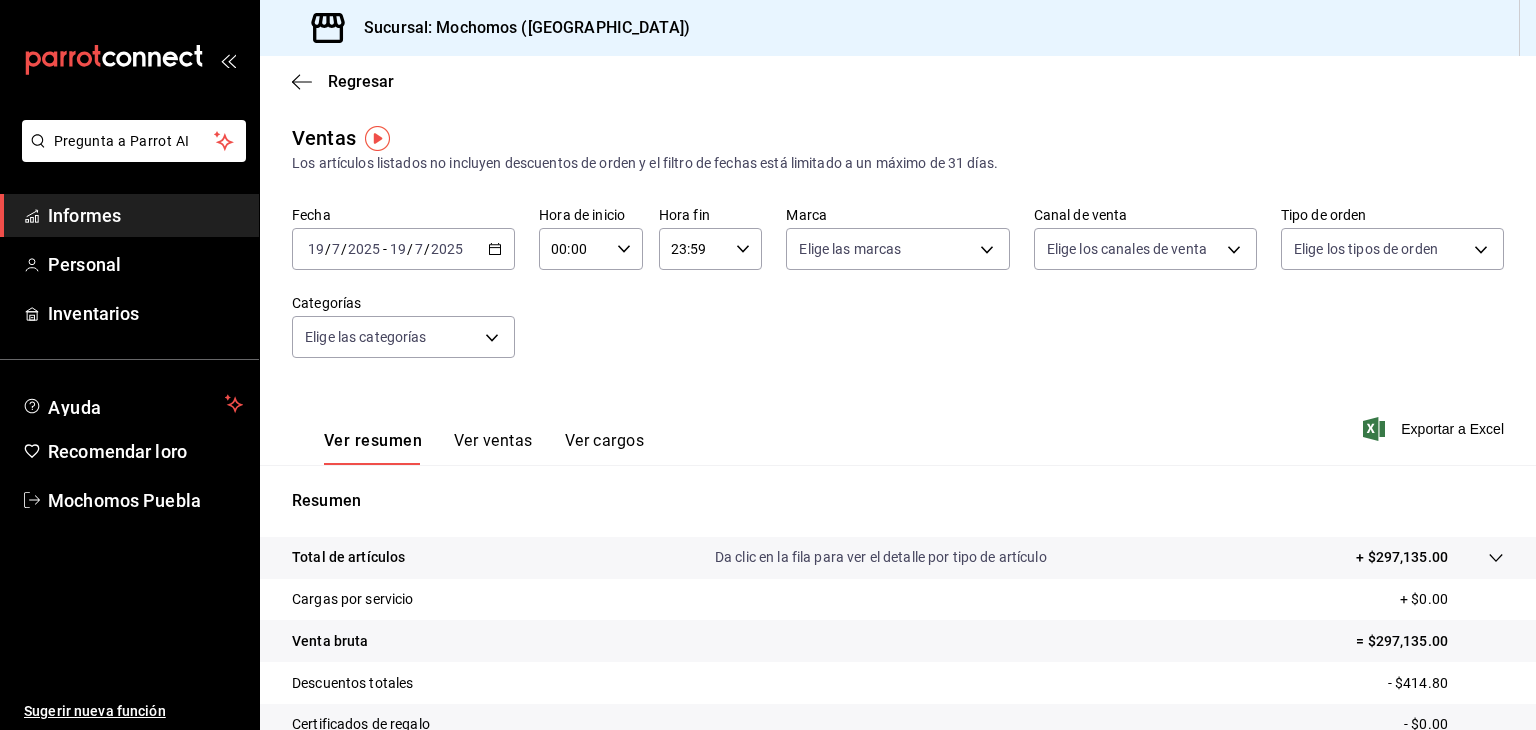 click 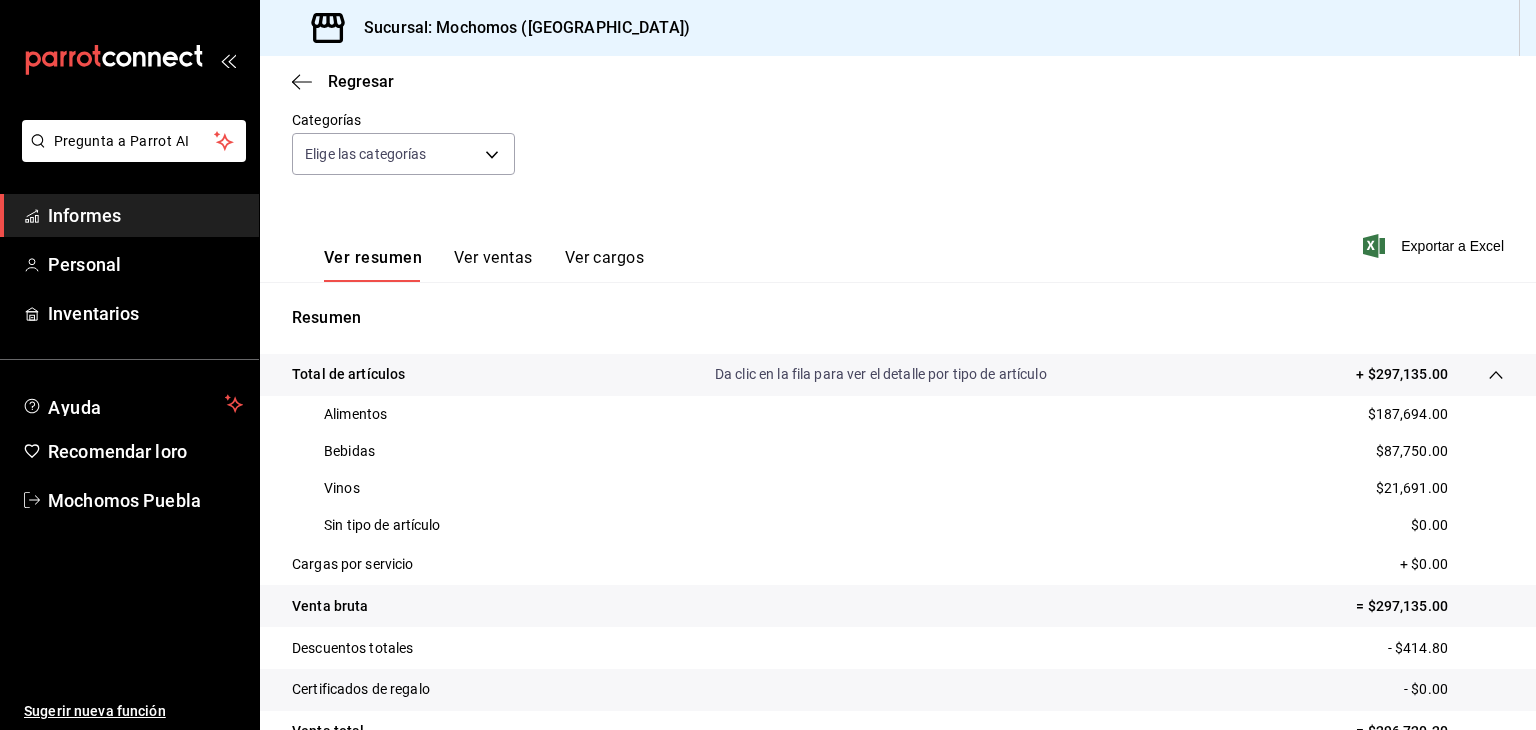 scroll, scrollTop: 190, scrollLeft: 0, axis: vertical 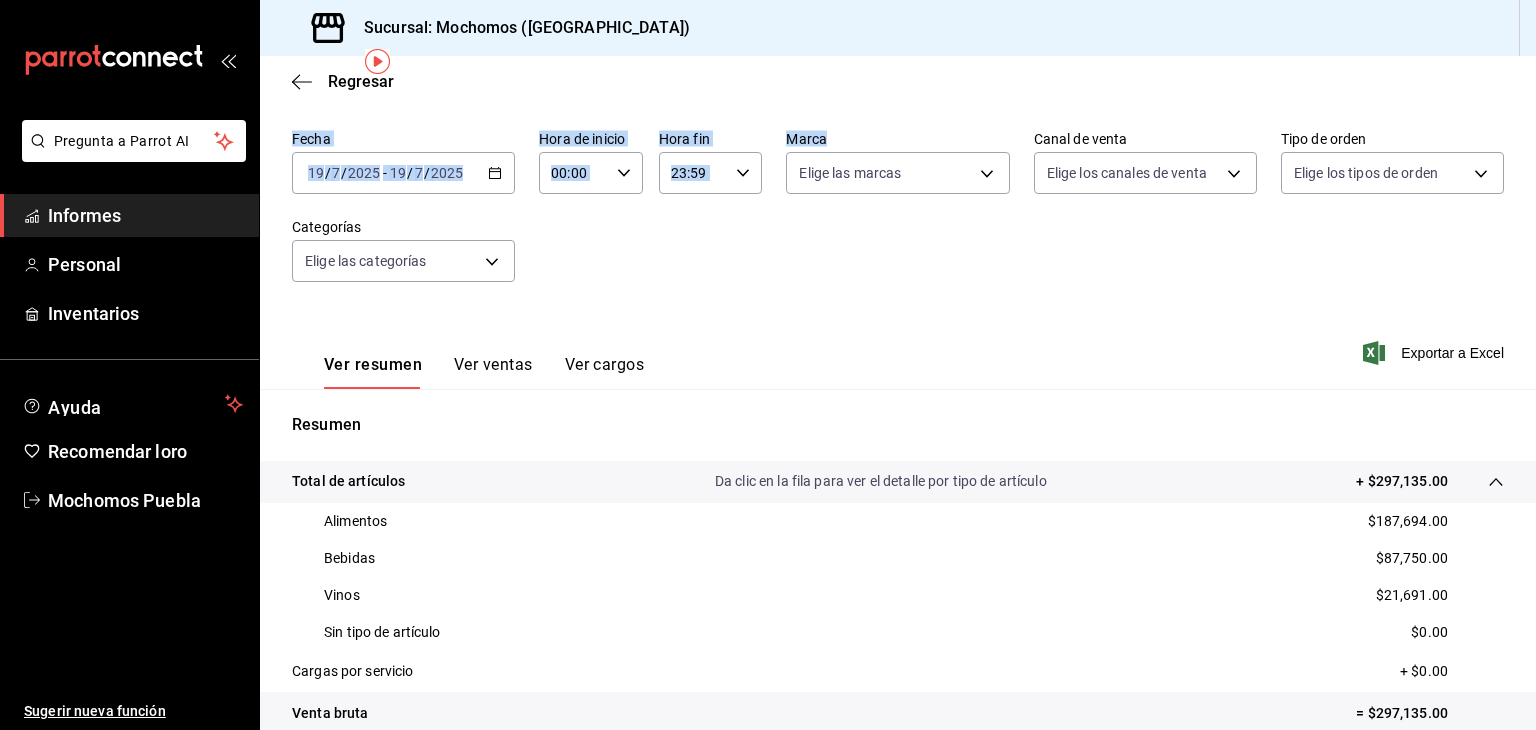 drag, startPoint x: 979, startPoint y: 112, endPoint x: 992, endPoint y: -50, distance: 162.52077 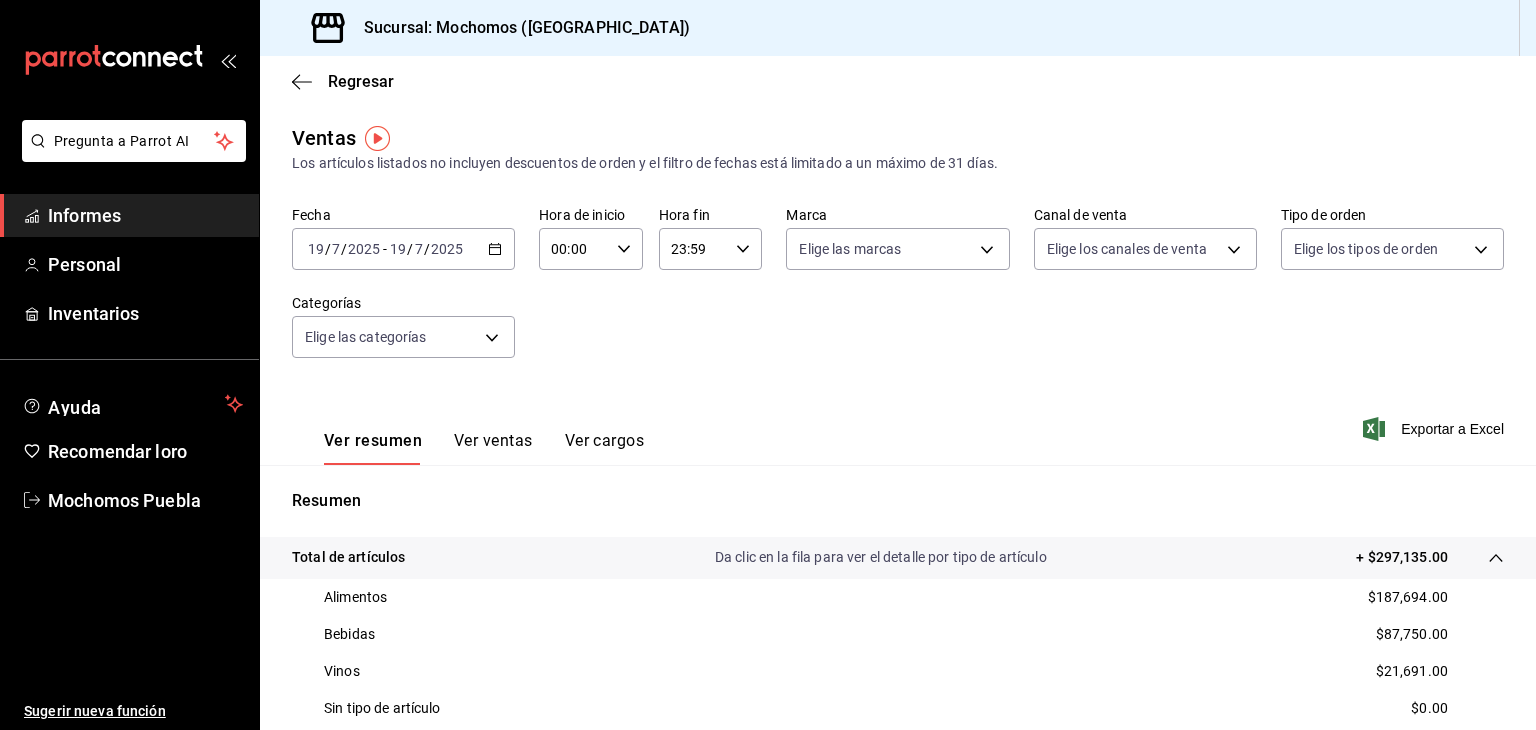 click on "Alimentos $187,694.00" at bounding box center (898, 597) 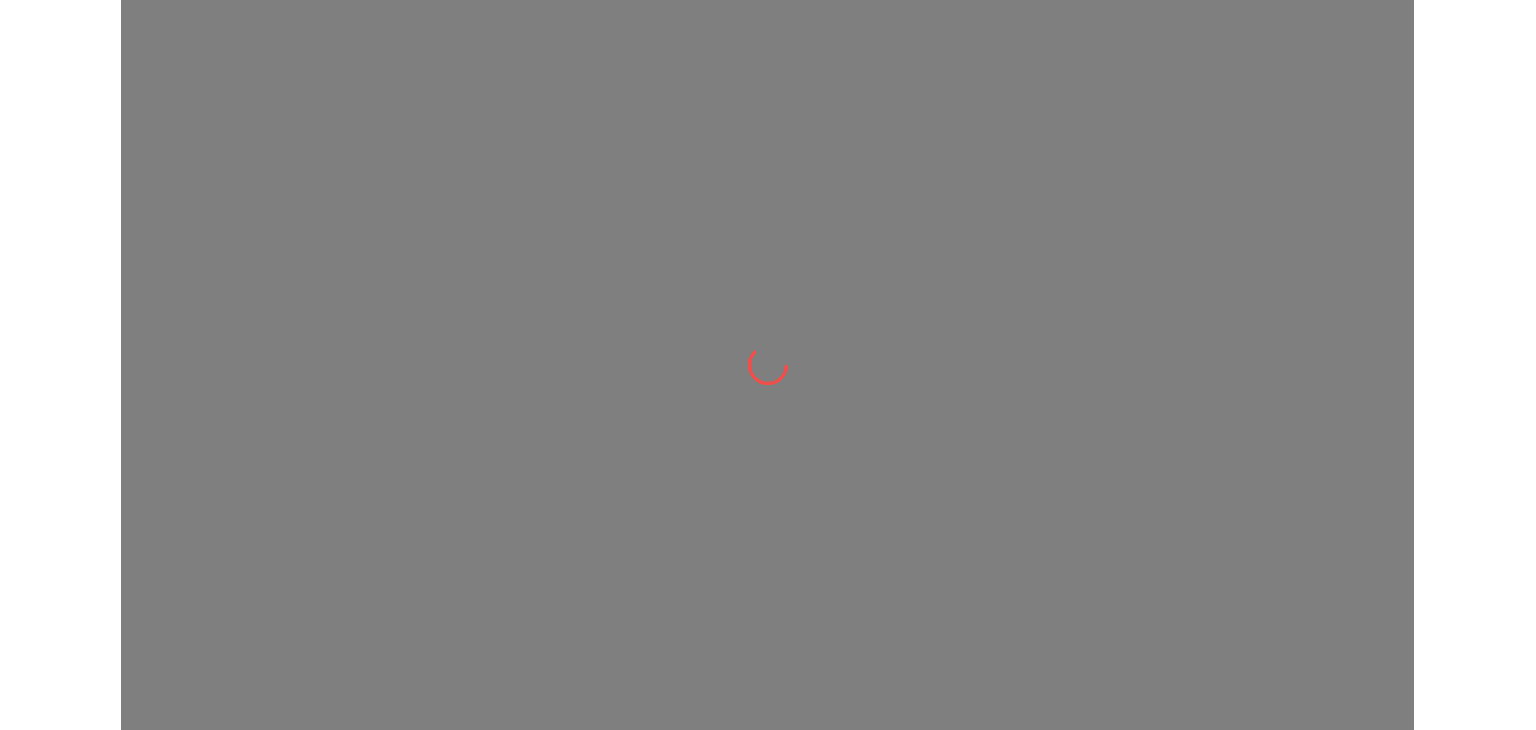 scroll, scrollTop: 0, scrollLeft: 0, axis: both 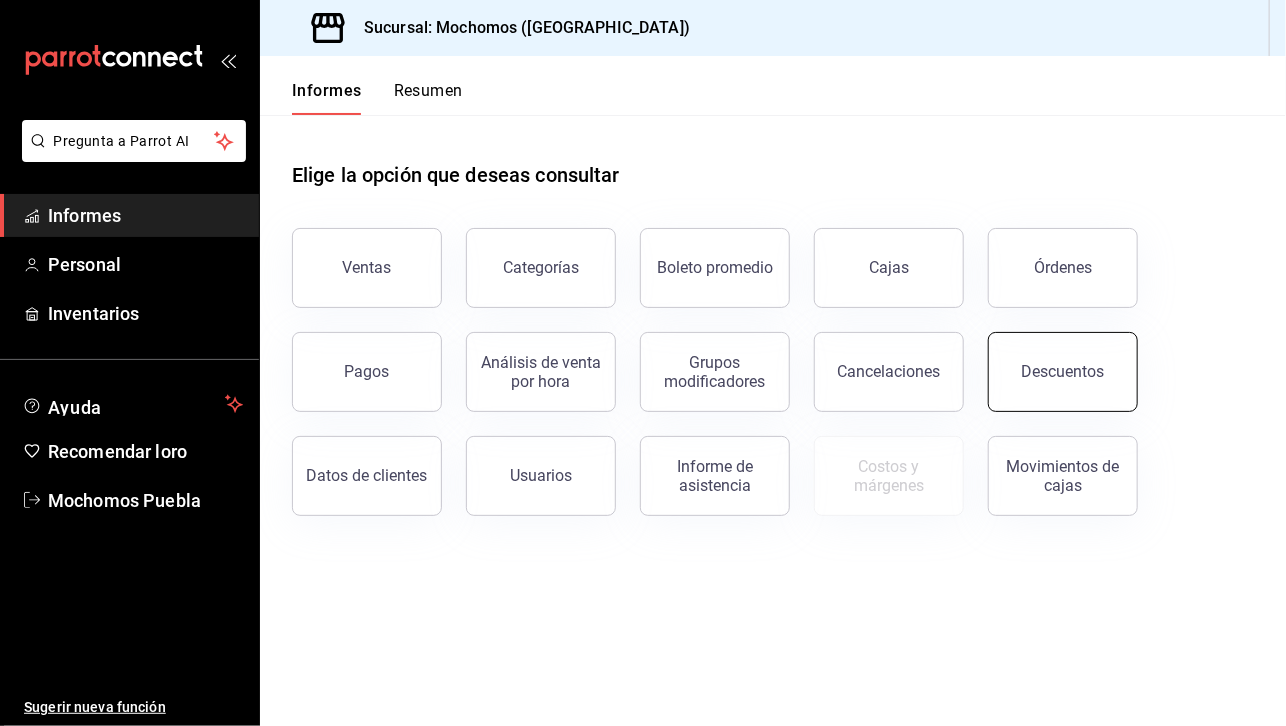 click on "Descuentos" at bounding box center [1063, 372] 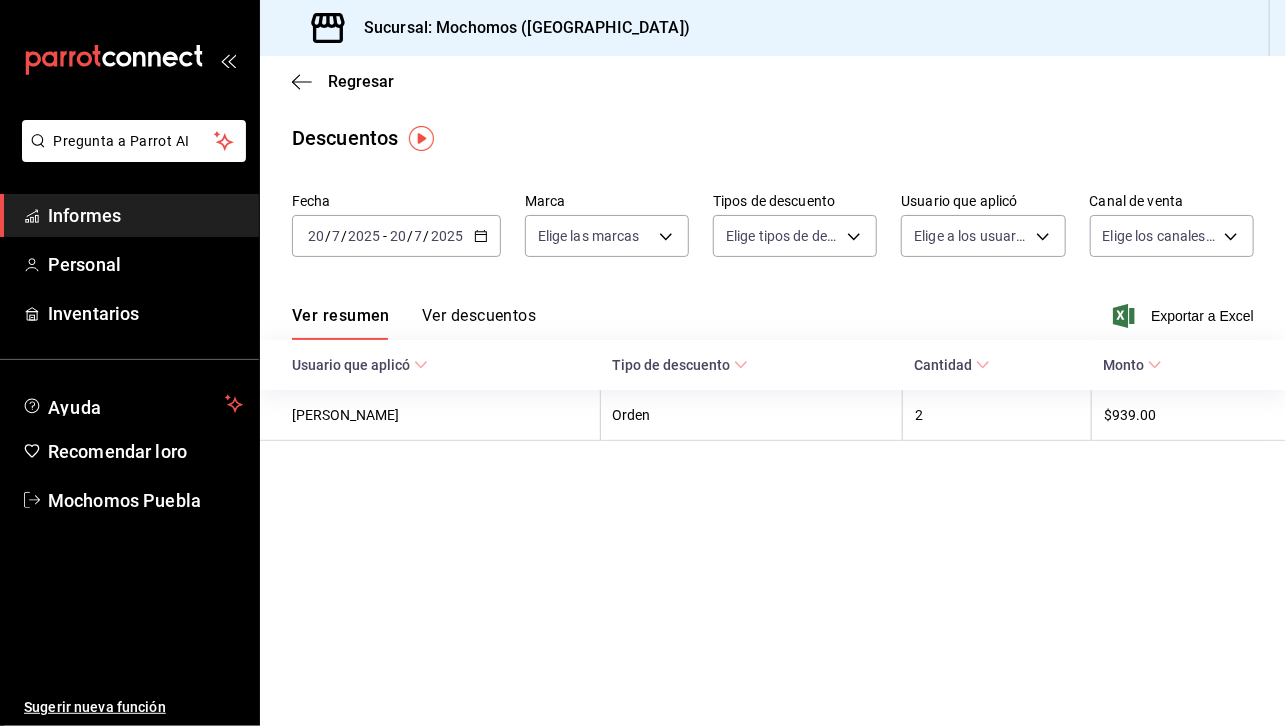 click 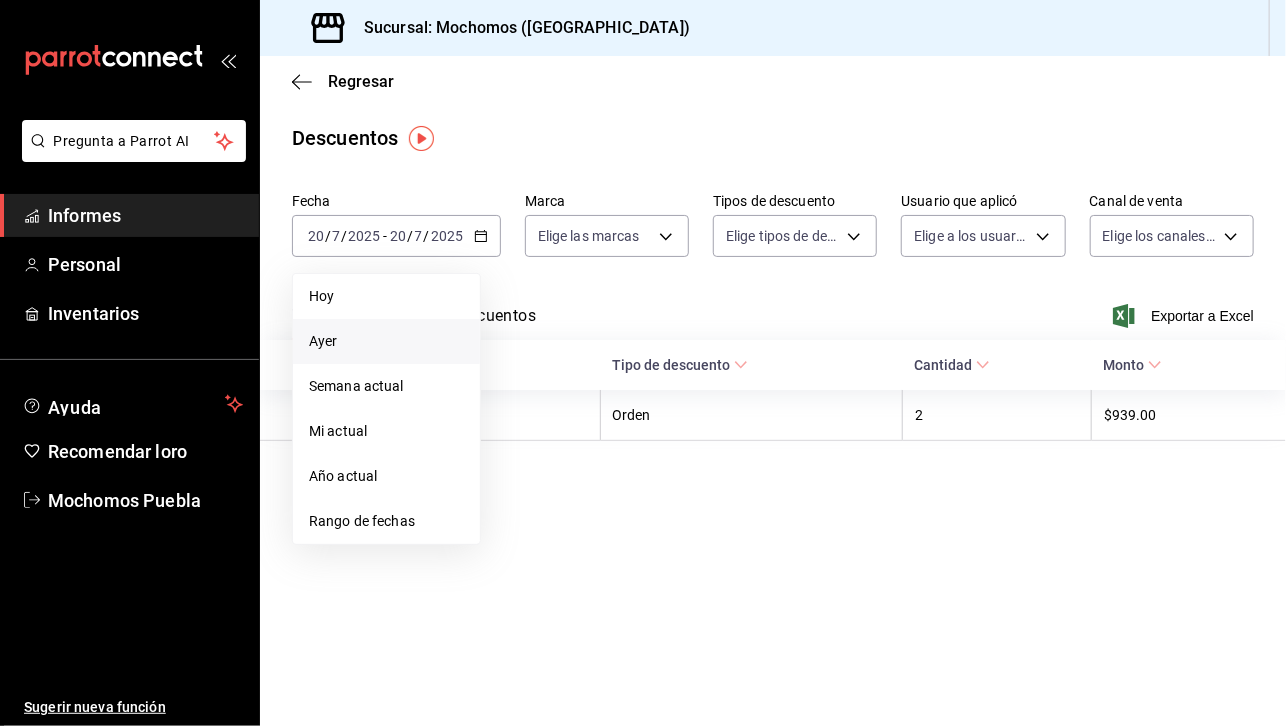 click on "Ayer" at bounding box center (386, 341) 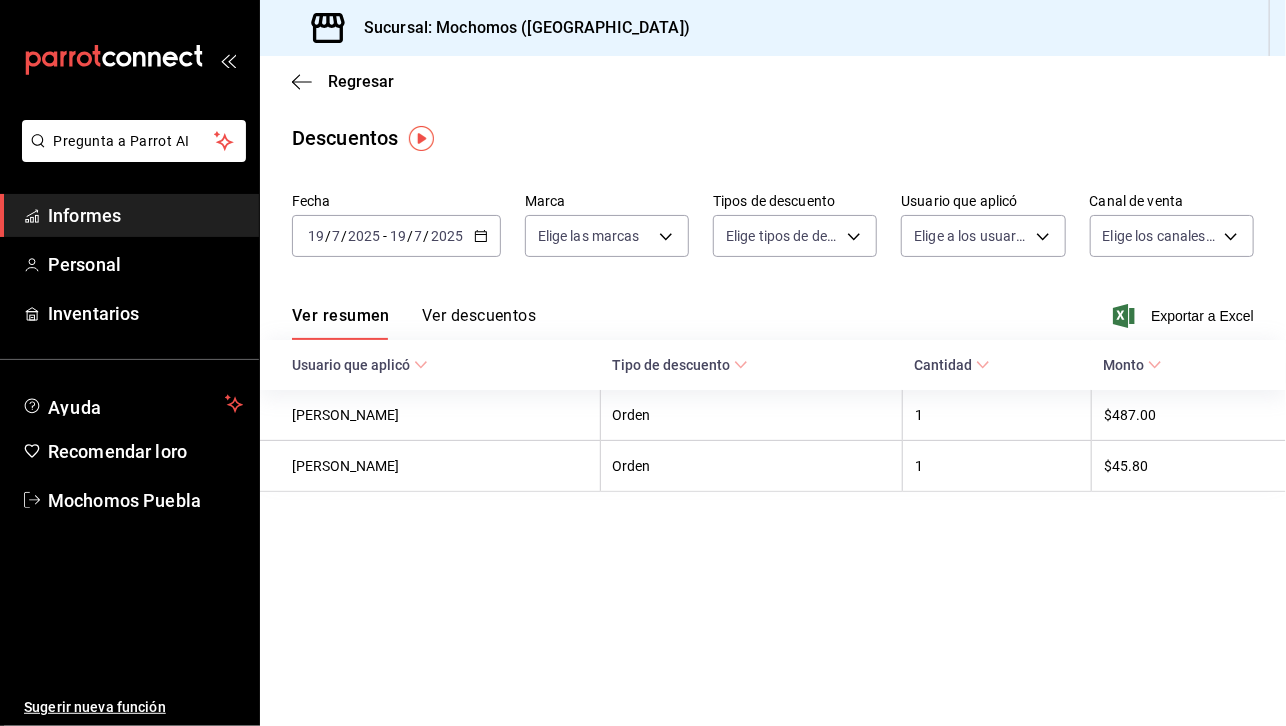 click on "Ver descuentos" at bounding box center [479, 315] 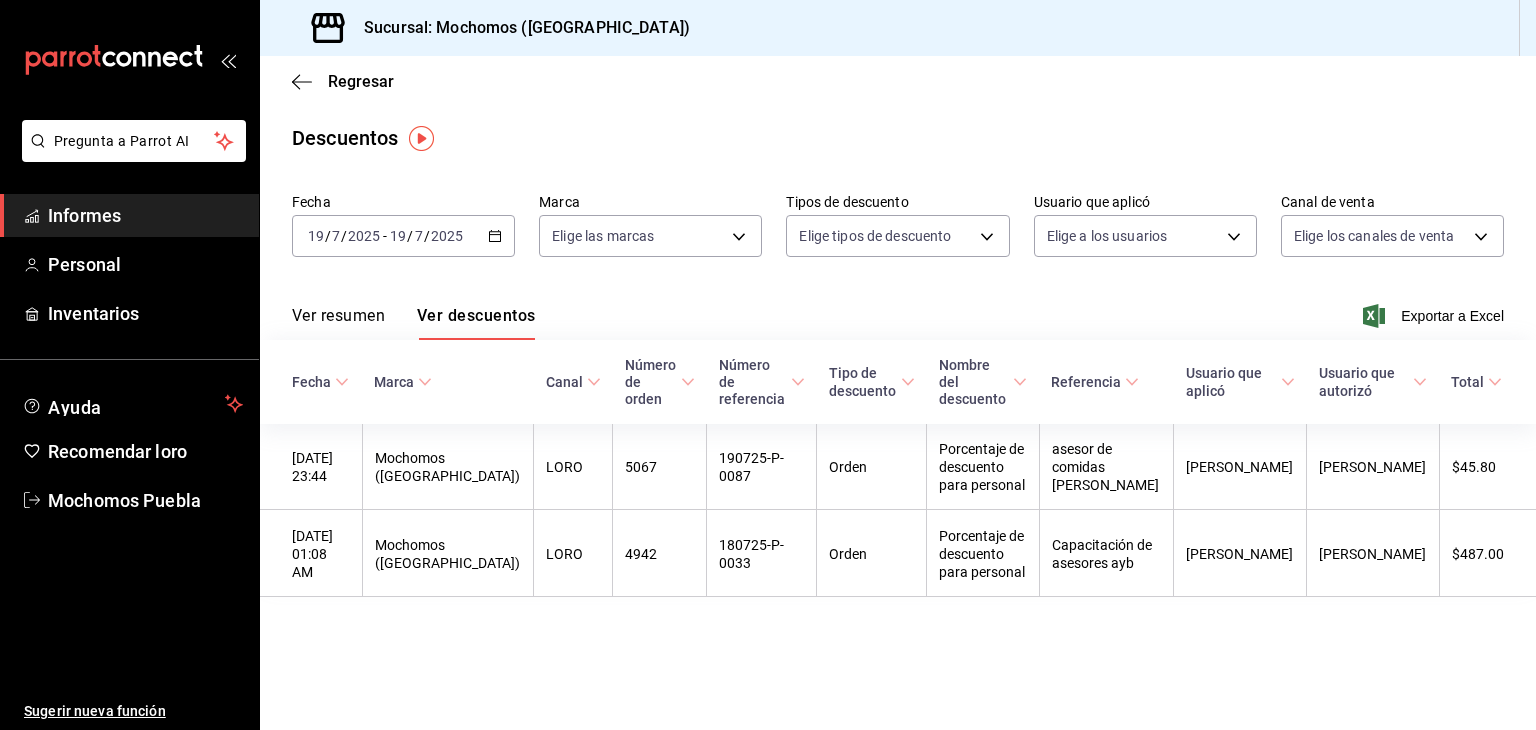 click on "[DATE] [DATE] - [DATE] [DATE]" at bounding box center [403, 236] 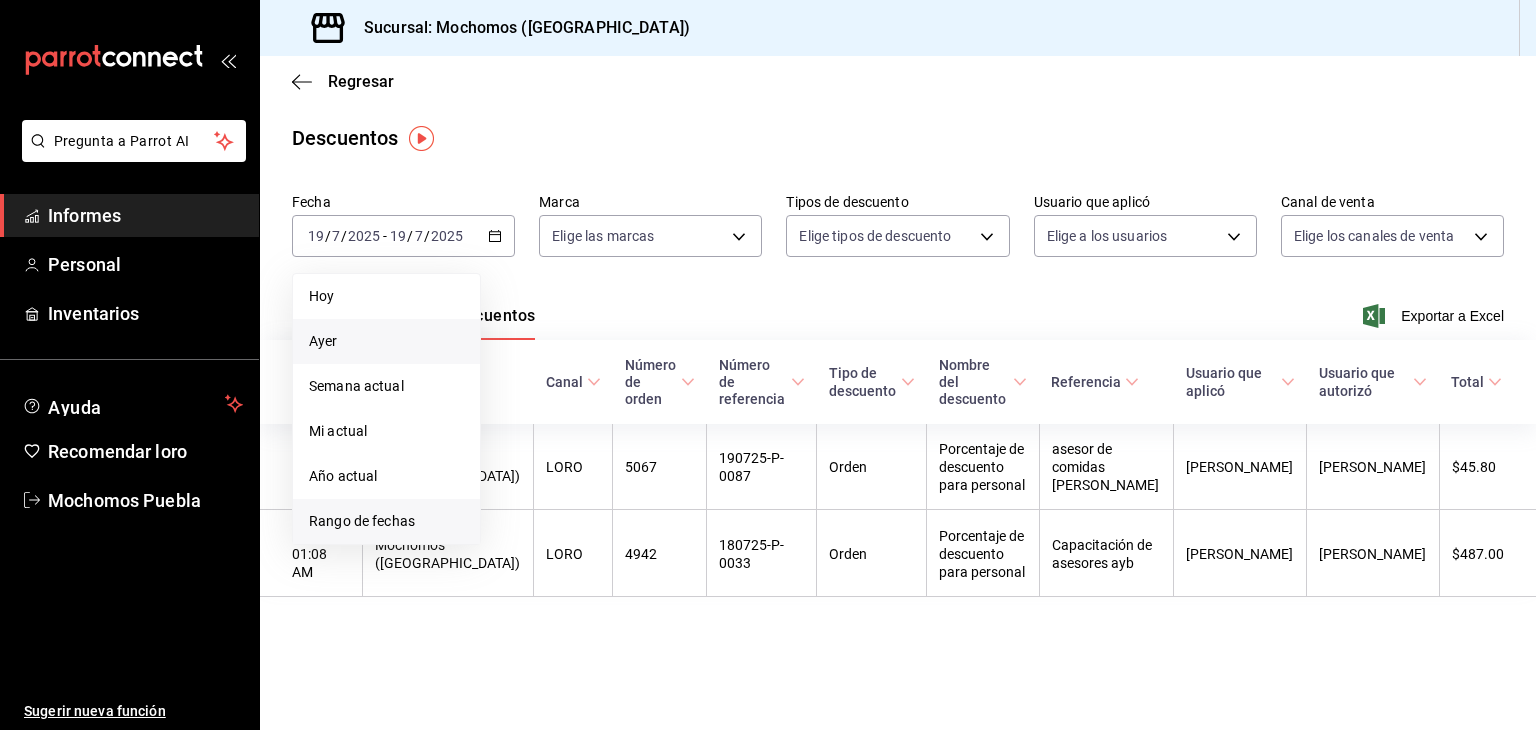 click on "Rango de fechas" at bounding box center [386, 521] 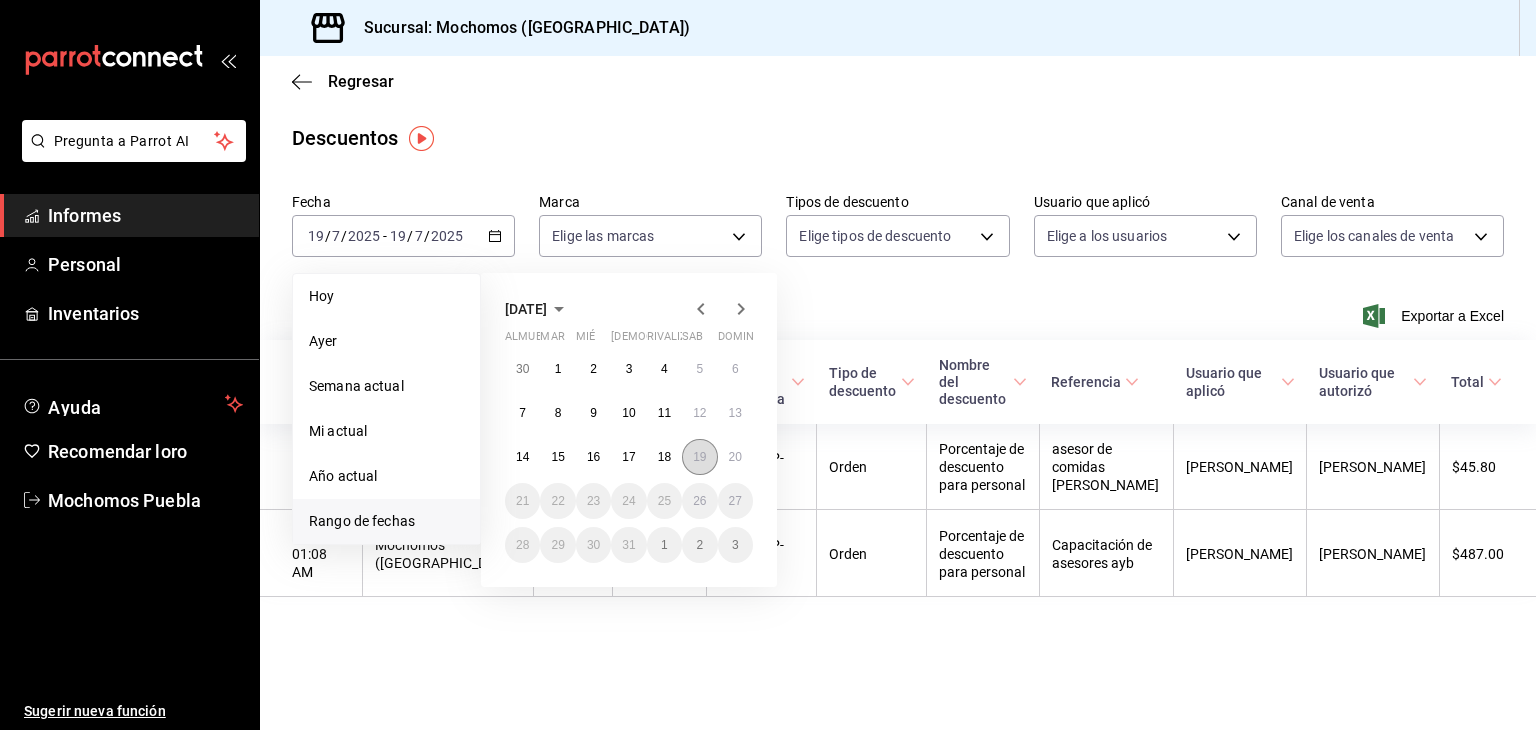 click on "19" at bounding box center (699, 457) 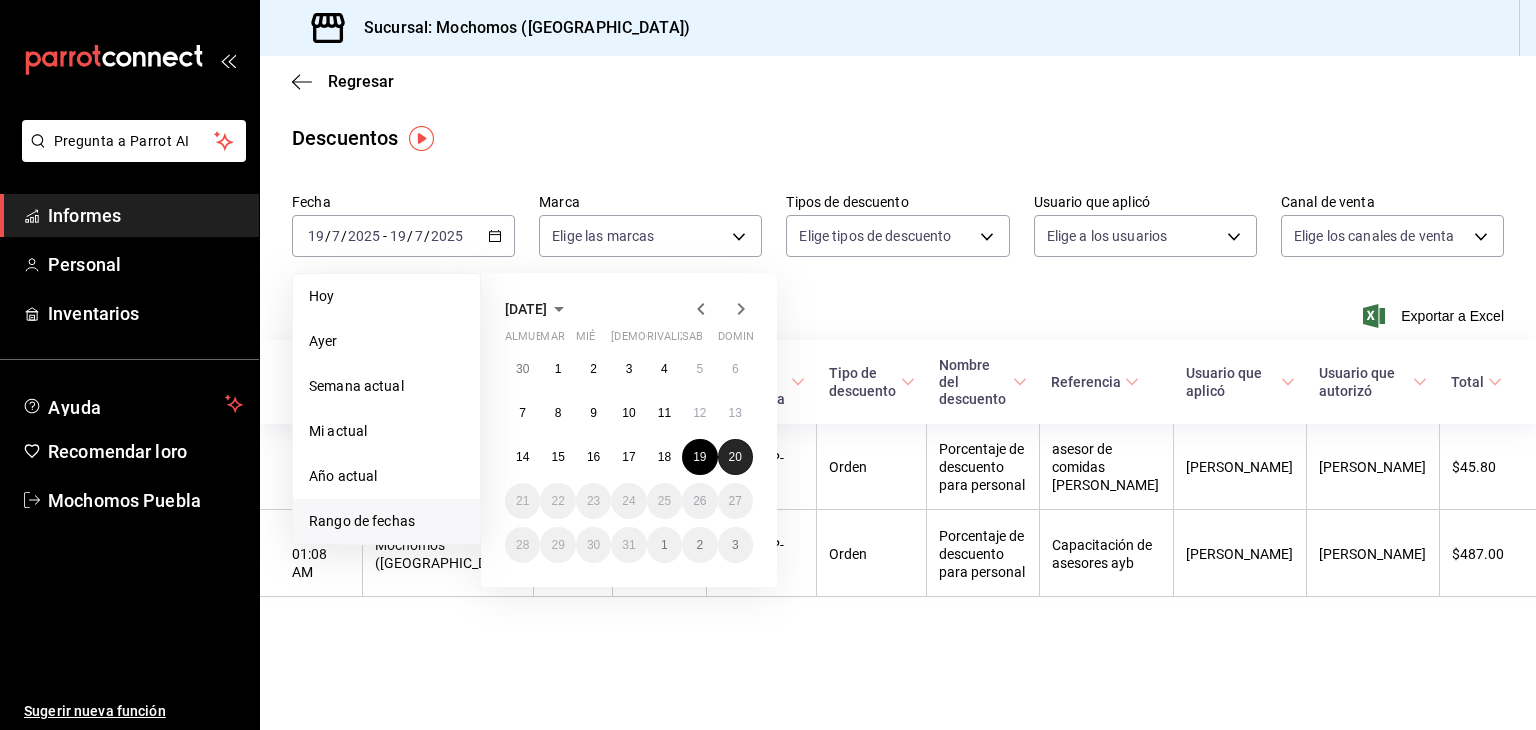 click on "20" at bounding box center (735, 457) 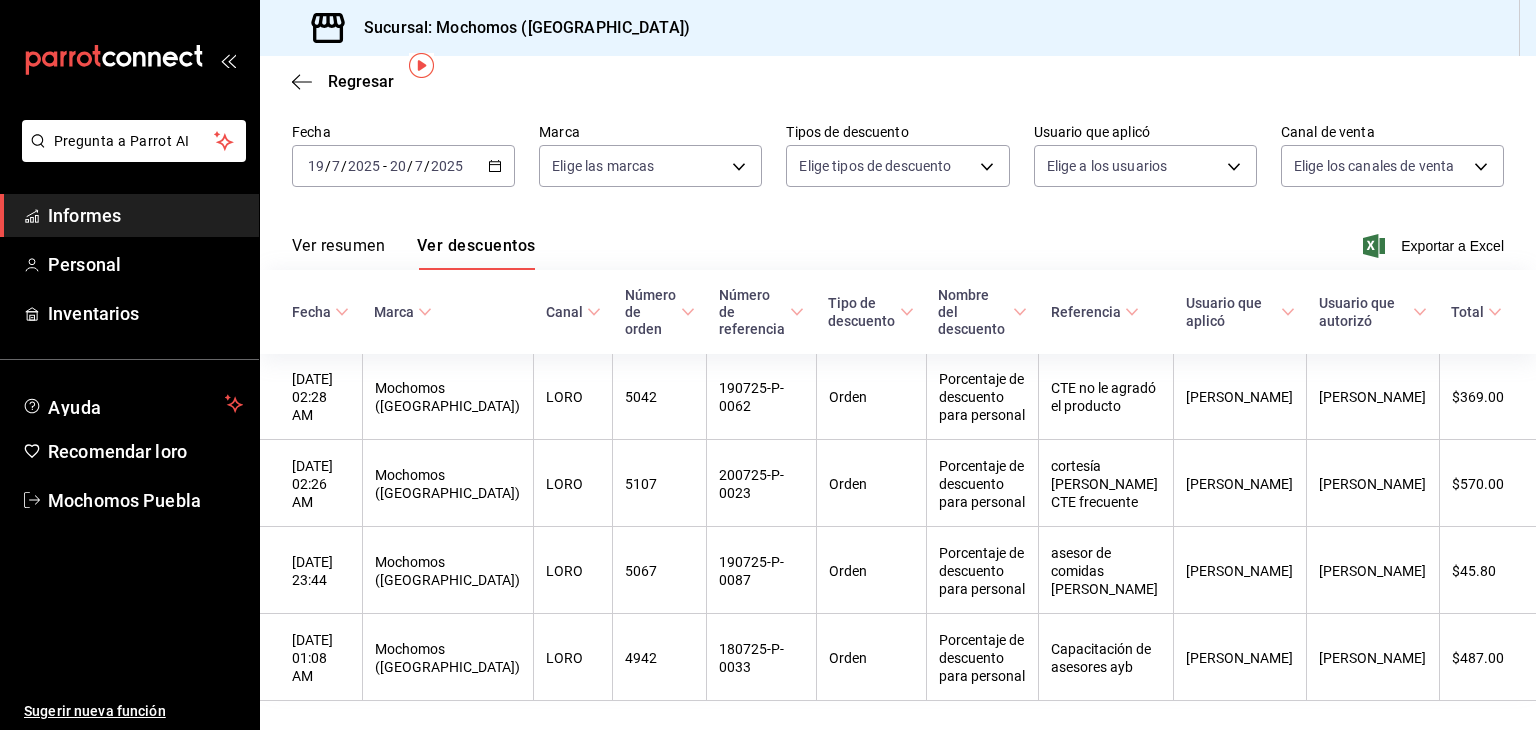 scroll, scrollTop: 134, scrollLeft: 0, axis: vertical 